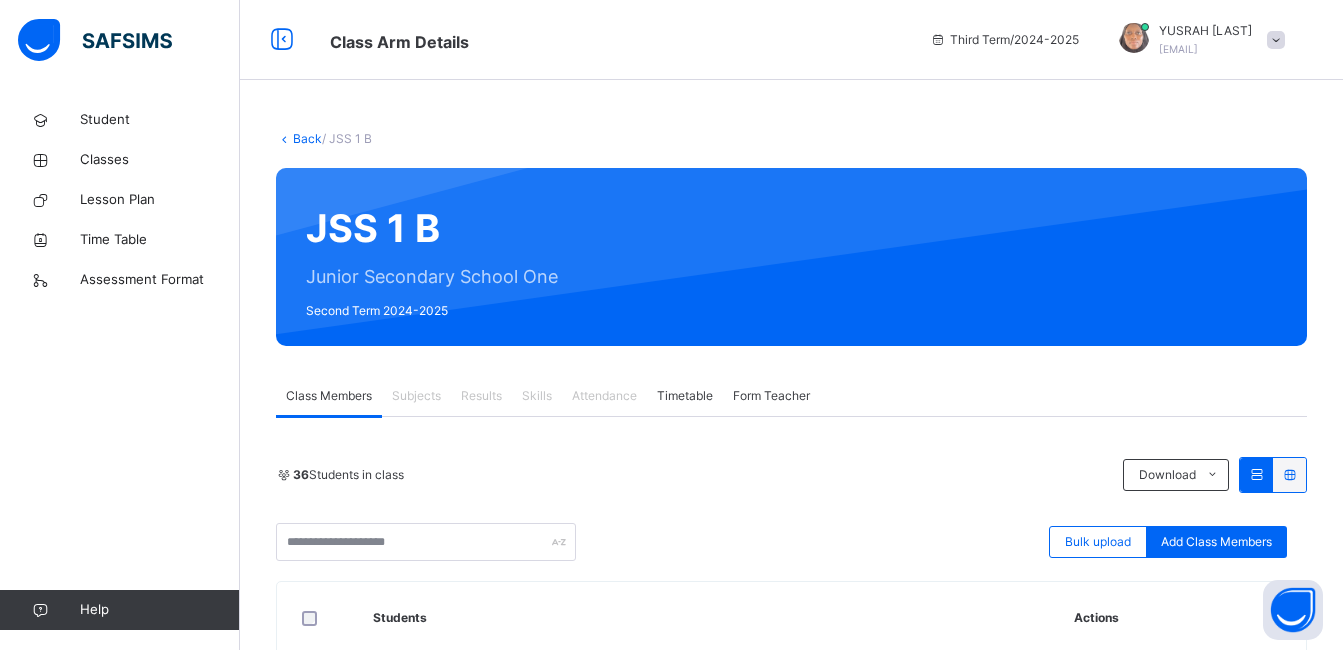 scroll, scrollTop: 121, scrollLeft: 0, axis: vertical 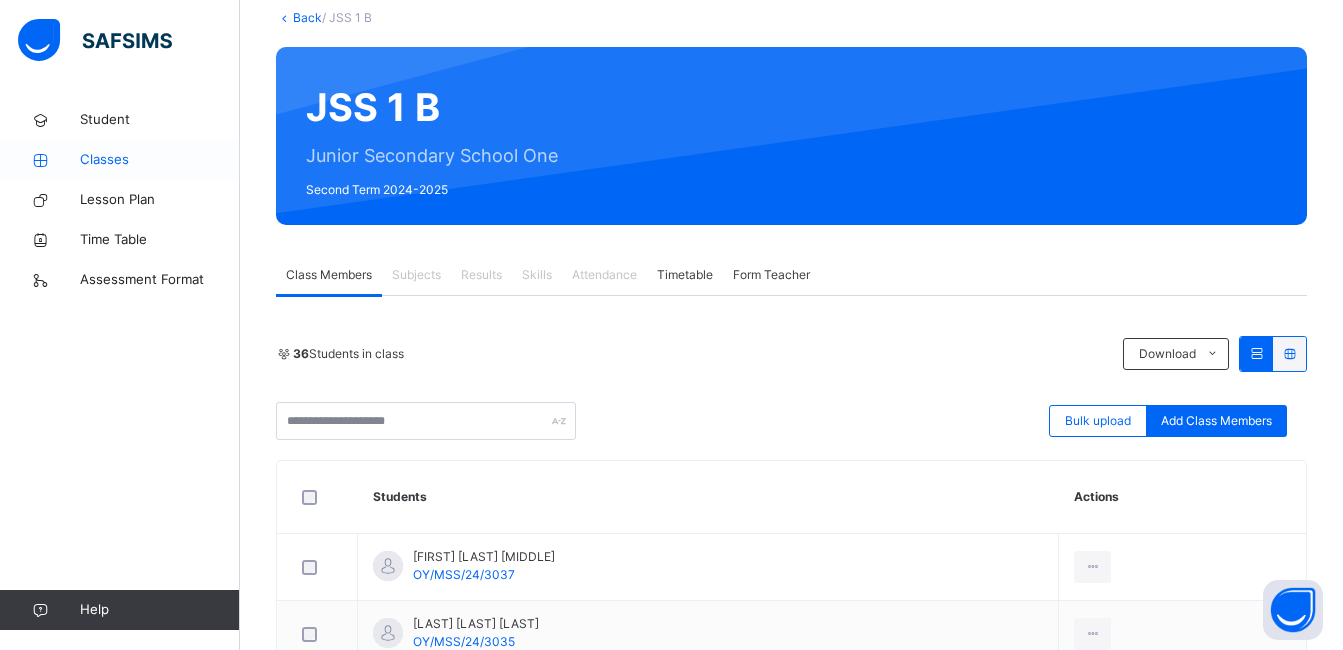 click on "Classes" at bounding box center (160, 160) 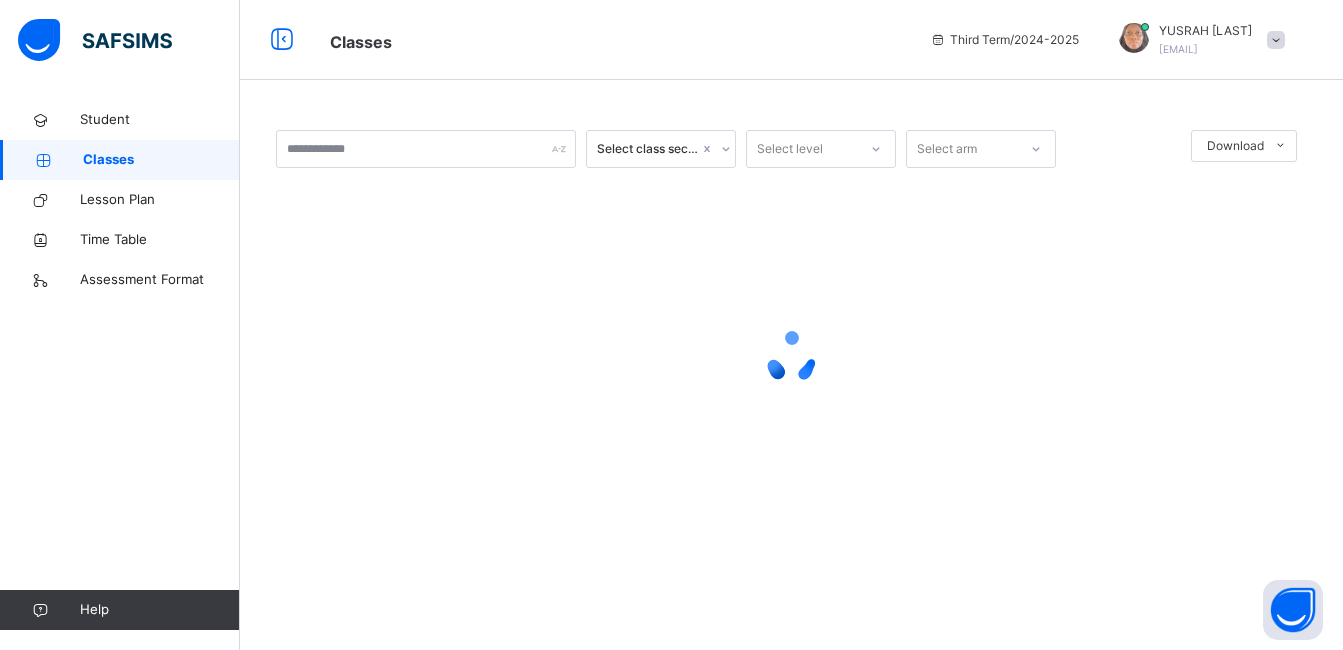 scroll, scrollTop: 0, scrollLeft: 0, axis: both 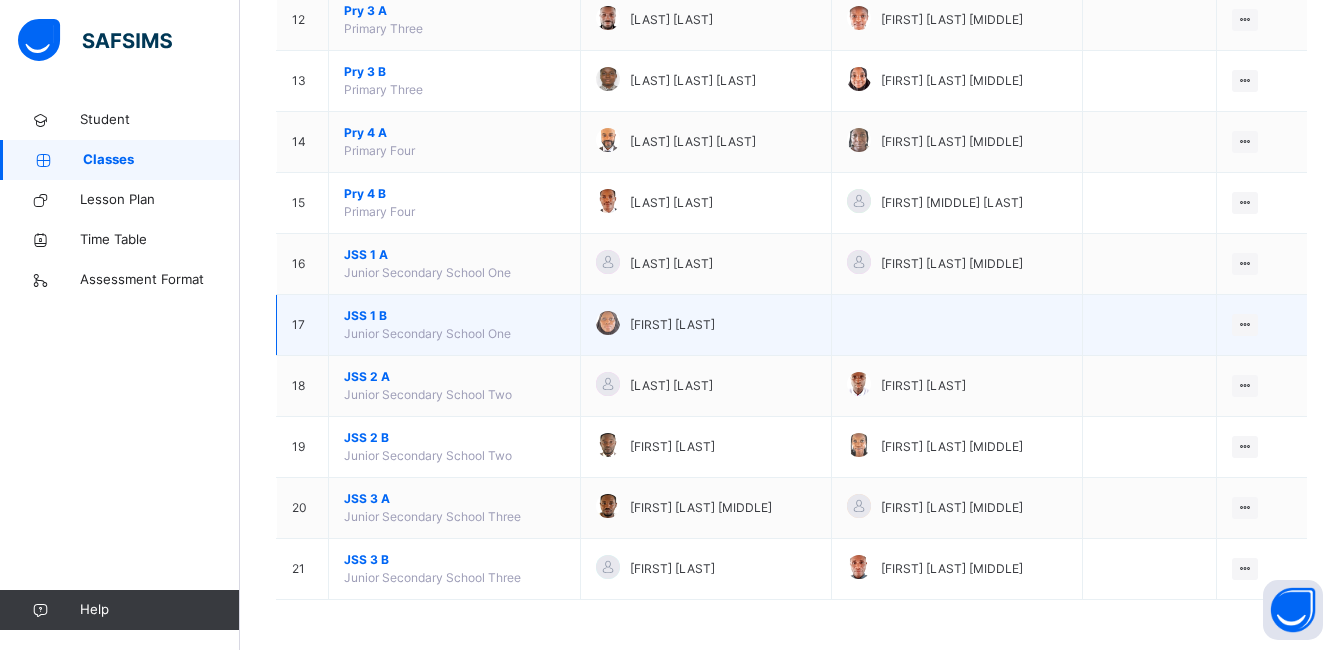 click at bounding box center (957, 325) 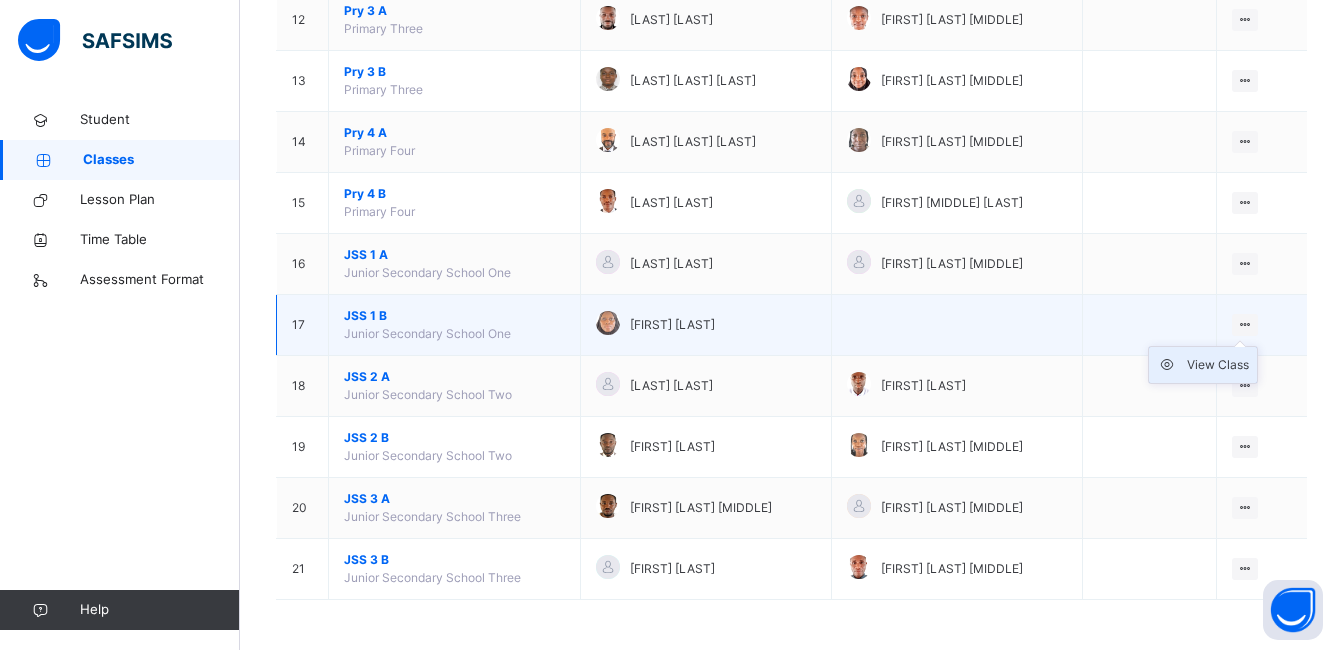 click on "View Class" at bounding box center [1218, 365] 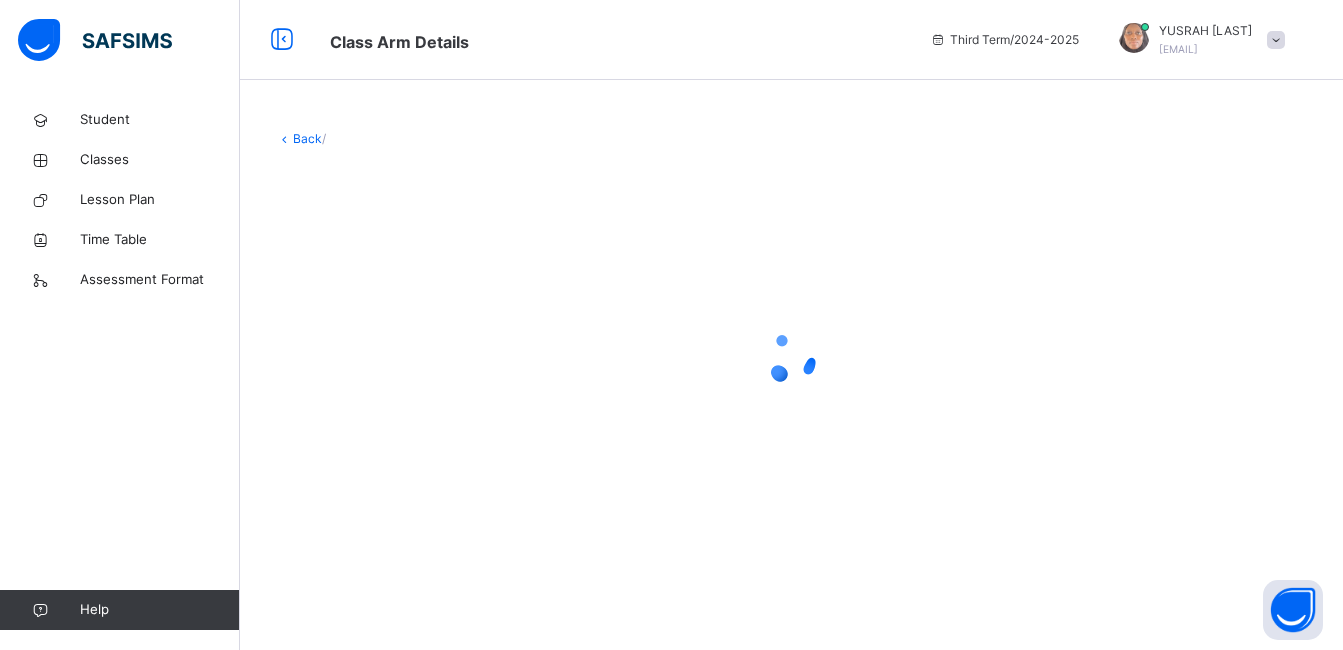 scroll, scrollTop: 0, scrollLeft: 0, axis: both 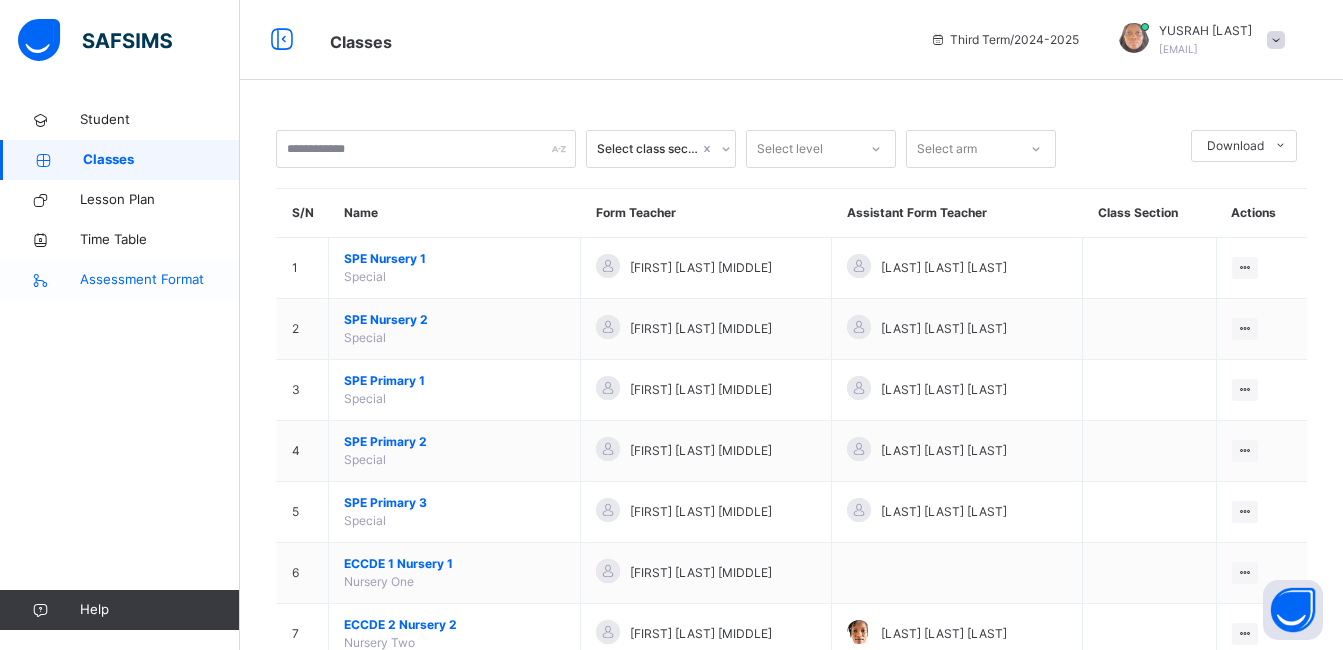 click on "Assessment Format" at bounding box center (160, 280) 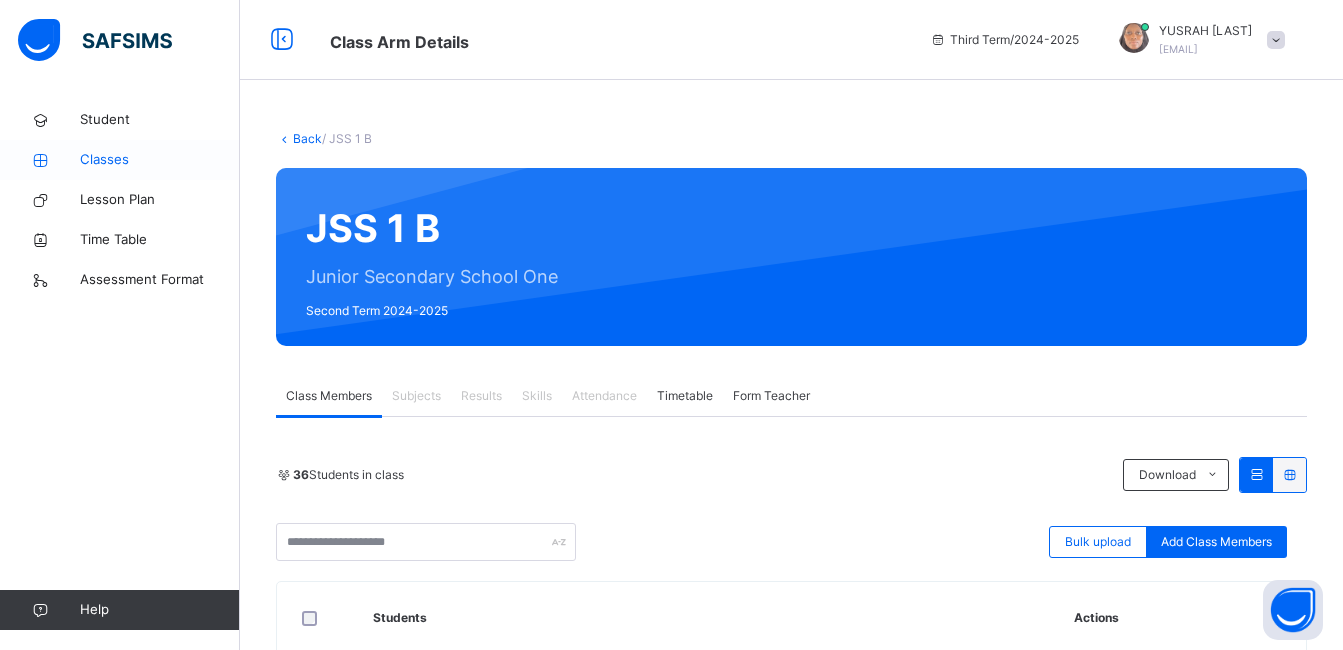 click on "Classes" at bounding box center [160, 160] 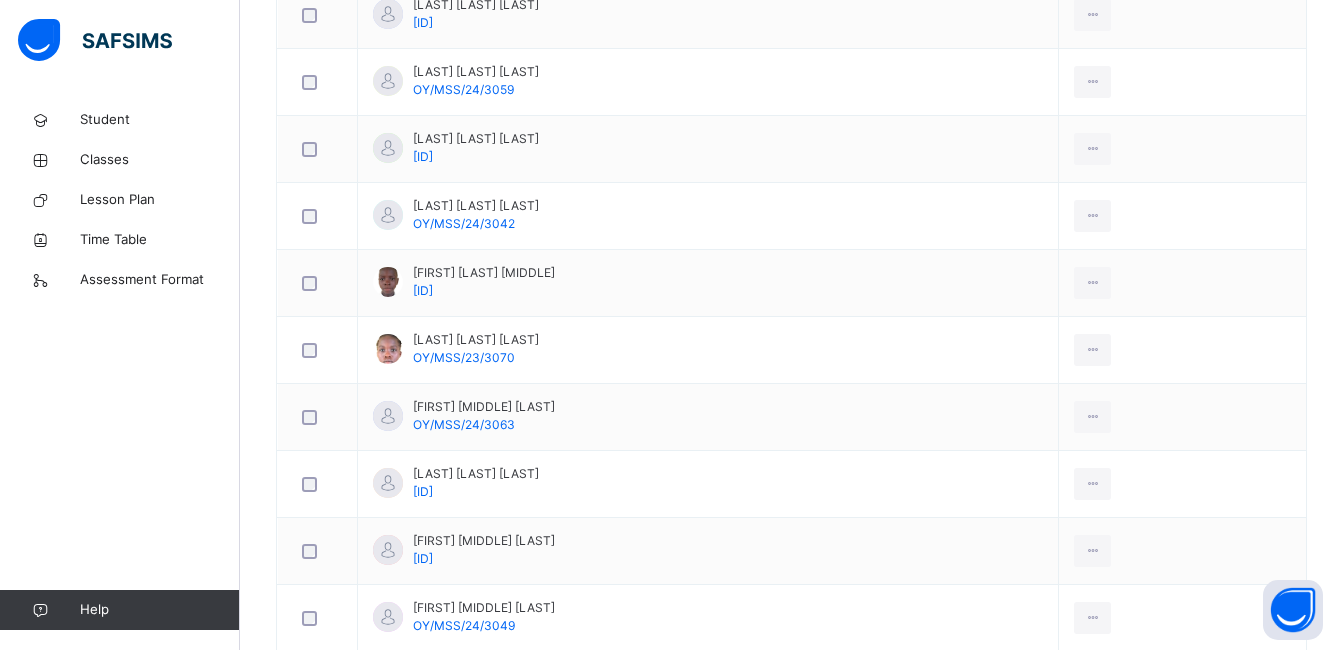 scroll, scrollTop: 2527, scrollLeft: 0, axis: vertical 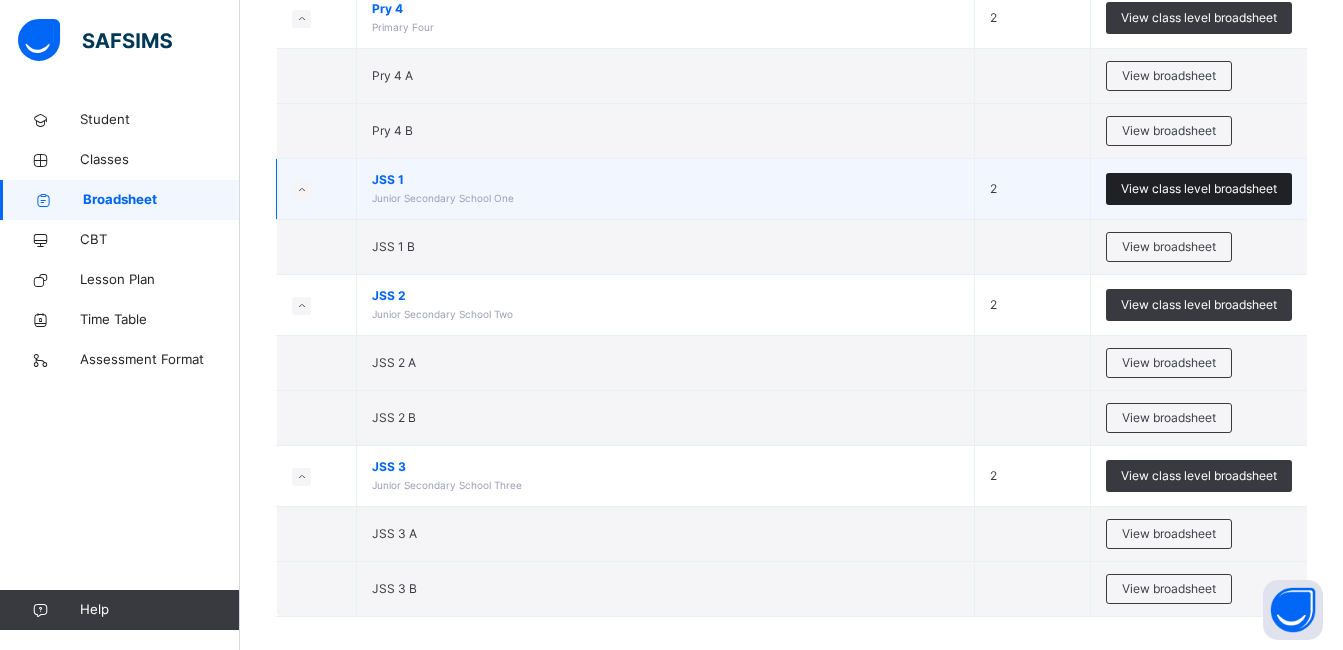 click on "View class level broadsheet" at bounding box center (1199, 189) 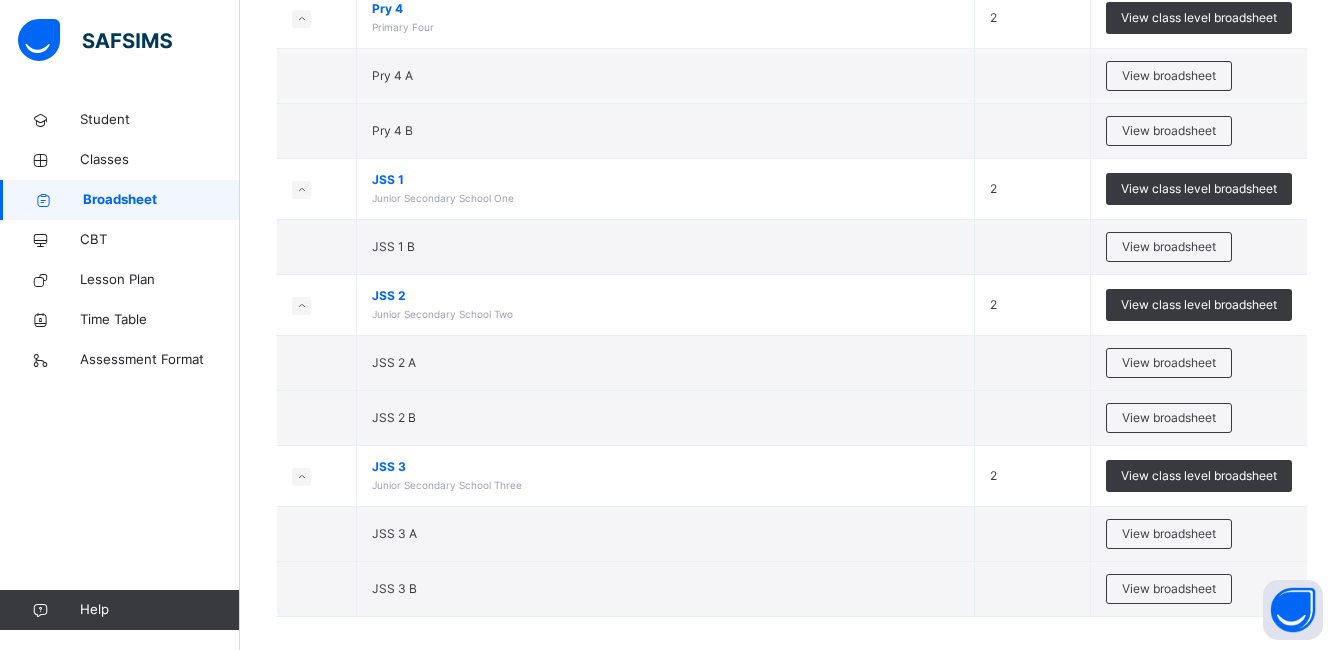 click on "Select Term Name No. of Classes Actions   SPE     Special   5   View class level broadsheet   SPE Primary 1 View broadsheet SPE Nursery 2 View broadsheet SPE Nursery 1 View broadsheet SPE Primary 2 View broadsheet SPE Primary 3 View broadsheet   ECCDE 1     Nursery One   1   View class level broadsheet   ECCDE 1 Nursery 1 View broadsheet   ECCDE 2     Nursery Two   1   View class level broadsheet   ECCDE 2 Nursery 2 View broadsheet   Pry 1     Primary One   2   View class level broadsheet   Pry 1 A View broadsheet Pry 1 B View broadsheet   Pry 2     Primary Two   2   View class level broadsheet   Pry 2 A View broadsheet Pry 2 B View broadsheet   Pry 3     Primary Three   2   View class level broadsheet   Pry 3 B View broadsheet Pry 3 A View broadsheet   Pry 4     Primary Four   2   View class level broadsheet   Pry 4 A View broadsheet Pry 4 B View broadsheet   JSS 1     Junior Secondary School One   2   View class level broadsheet   JSS 1 B View broadsheet   JSS 2     Junior Secondary School Two   2" at bounding box center [791, -332] 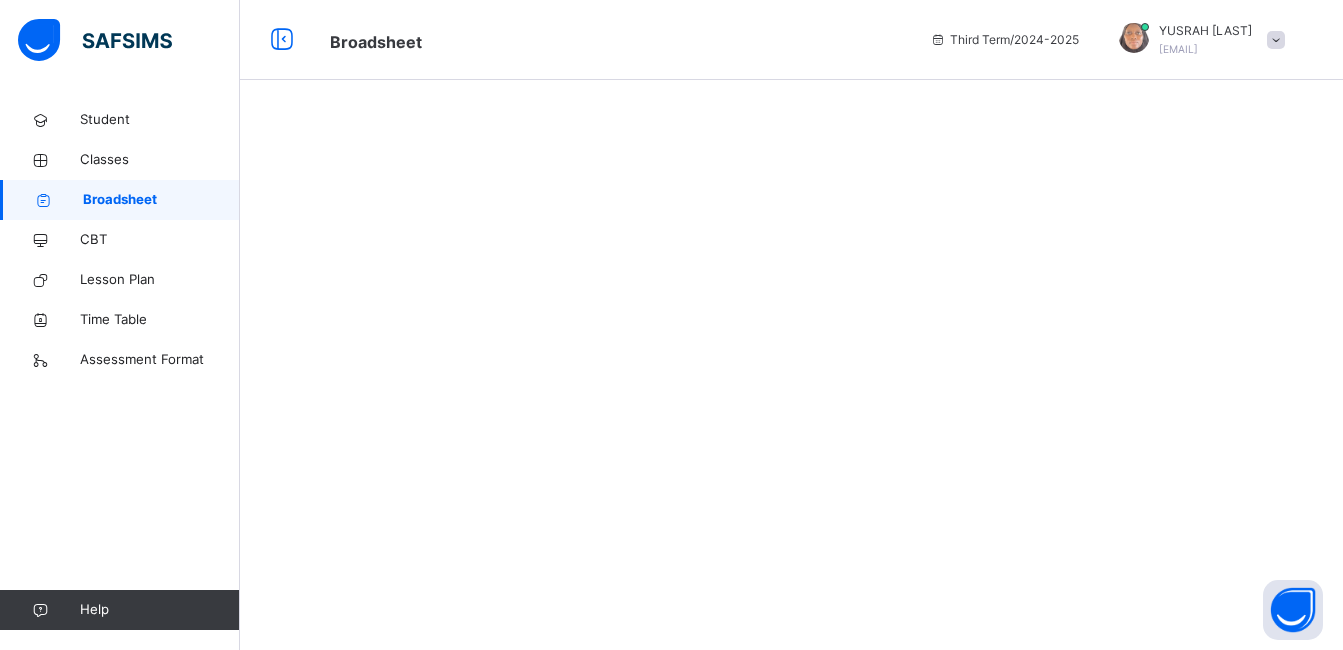scroll, scrollTop: 0, scrollLeft: 0, axis: both 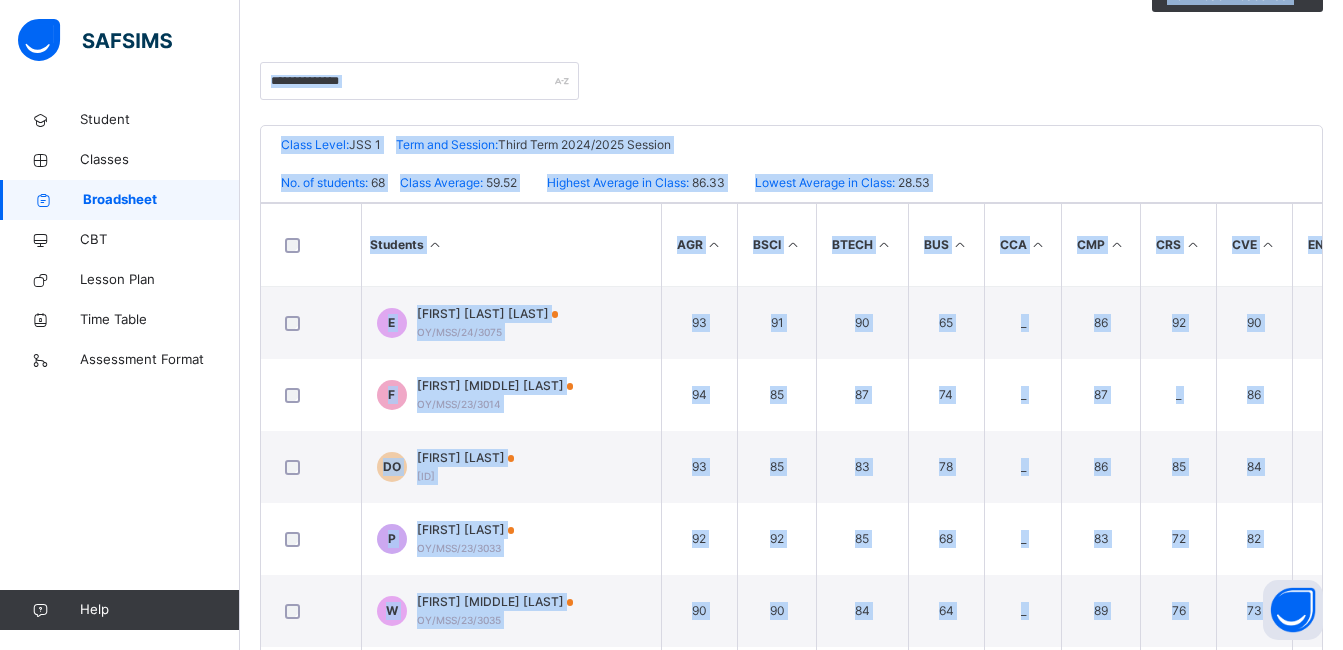 click at bounding box center (791, 93) 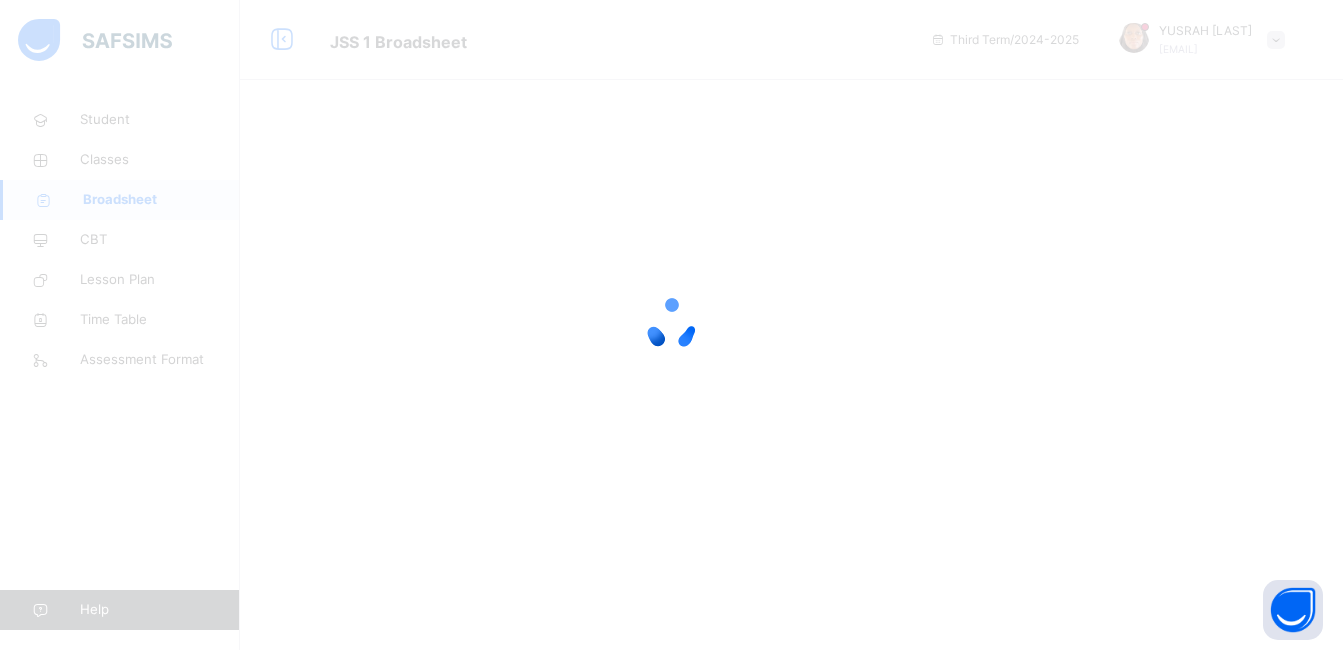 scroll, scrollTop: 0, scrollLeft: 0, axis: both 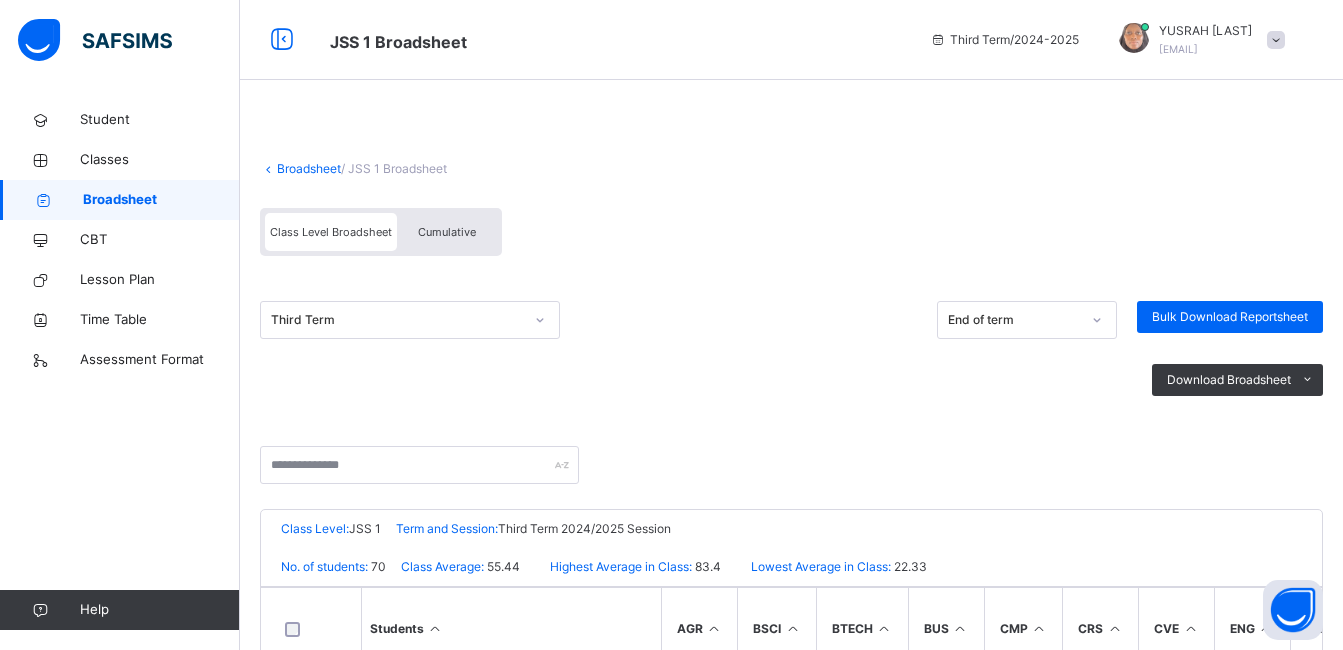 click 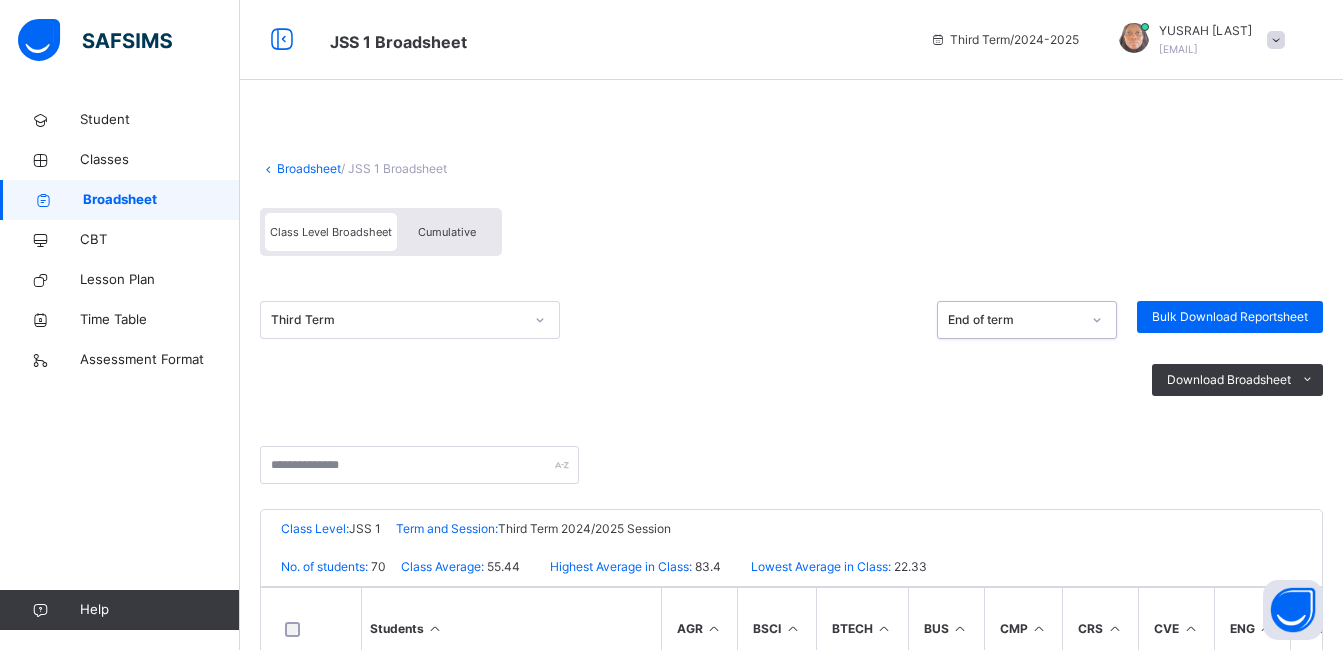 click 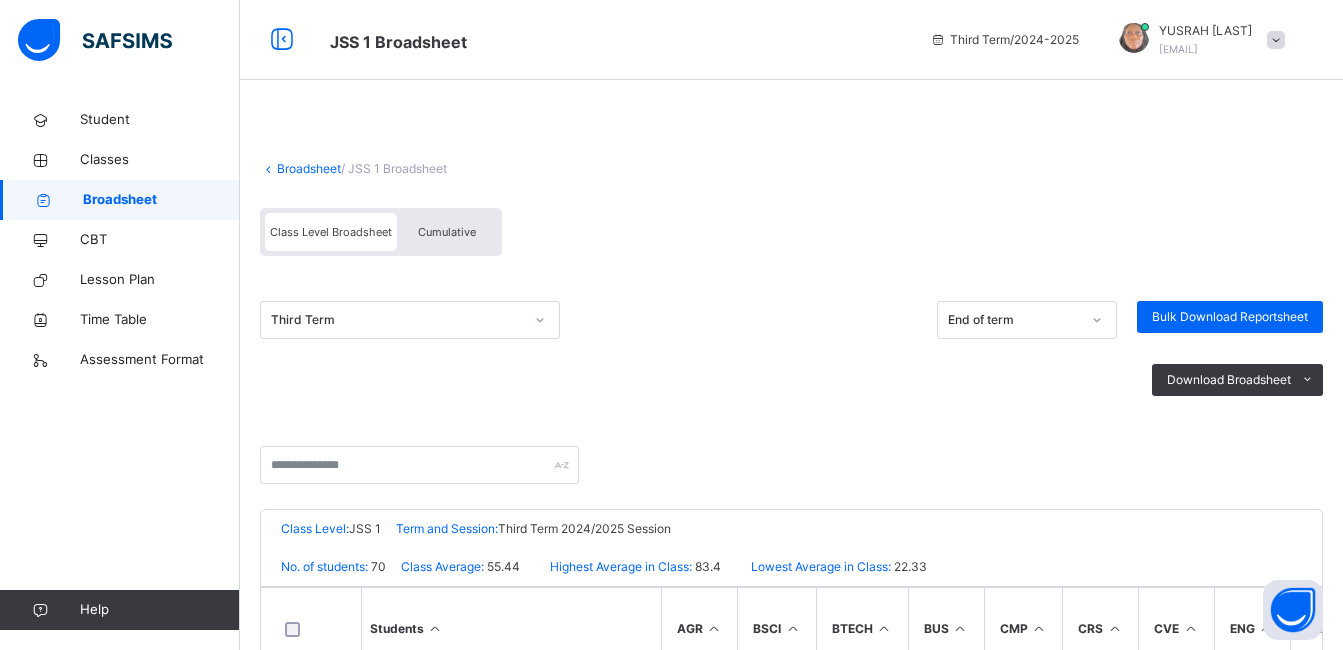 click on "Cumulative" at bounding box center [447, 232] 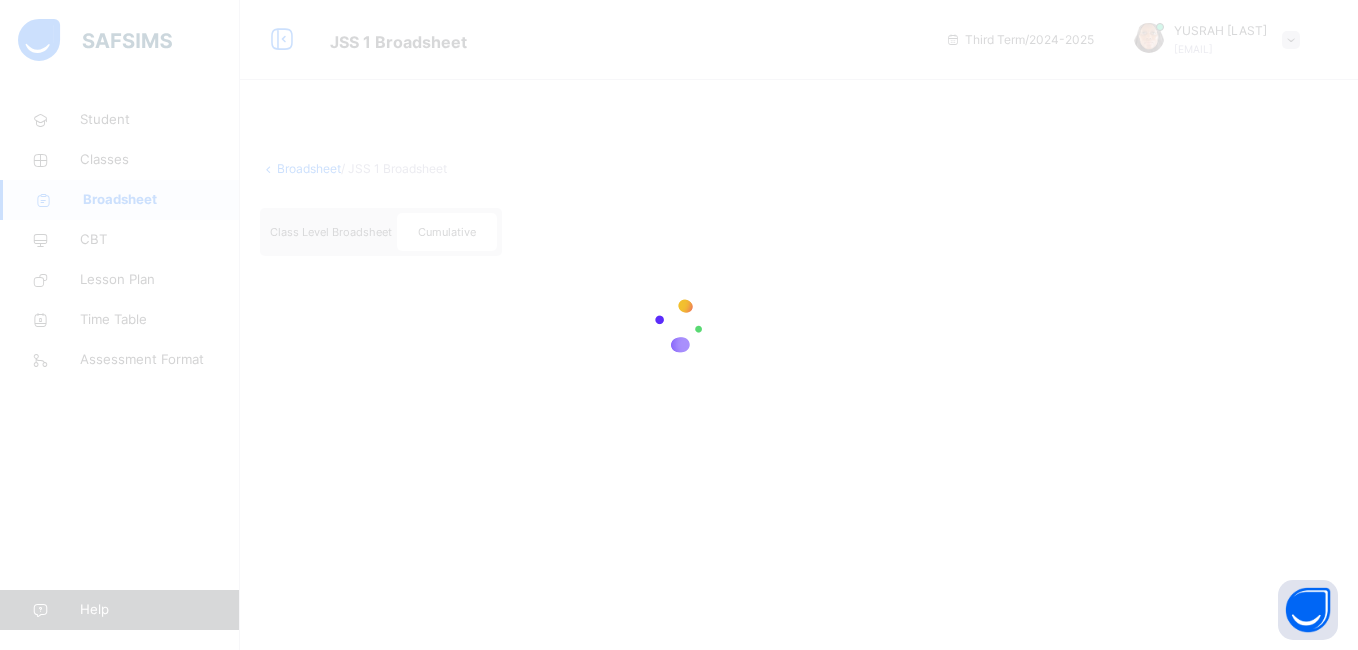 click at bounding box center (679, 325) 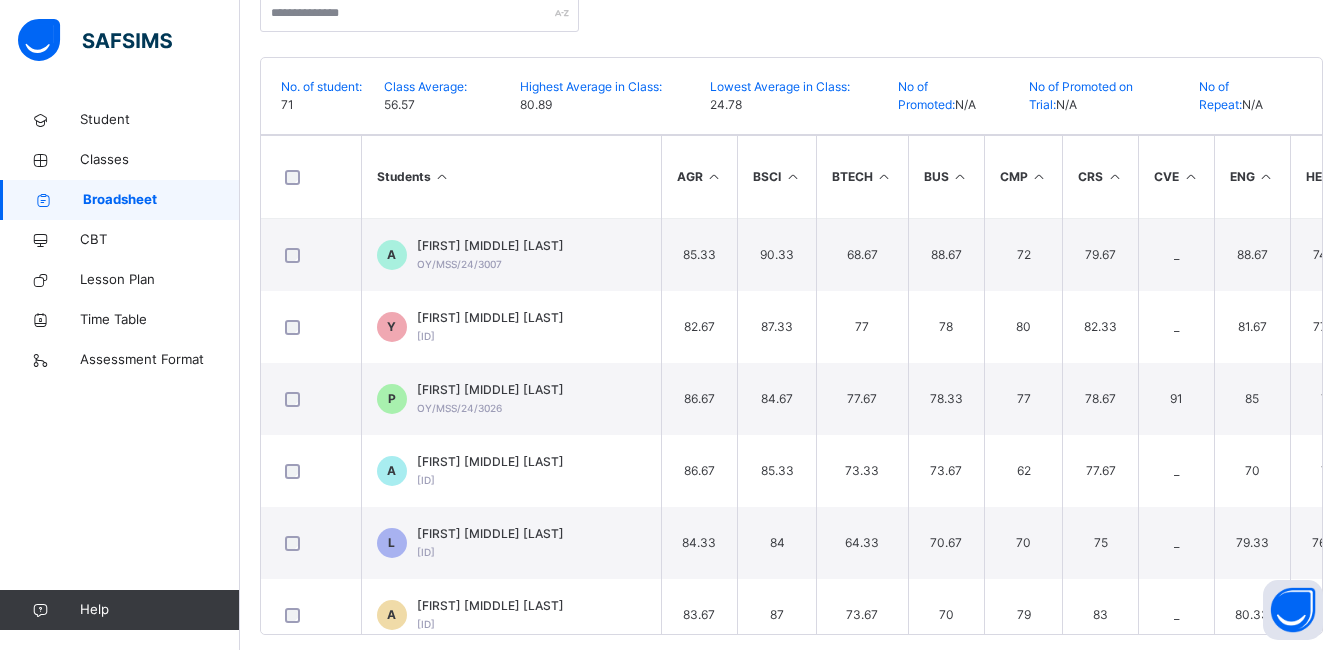 scroll, scrollTop: 442, scrollLeft: 0, axis: vertical 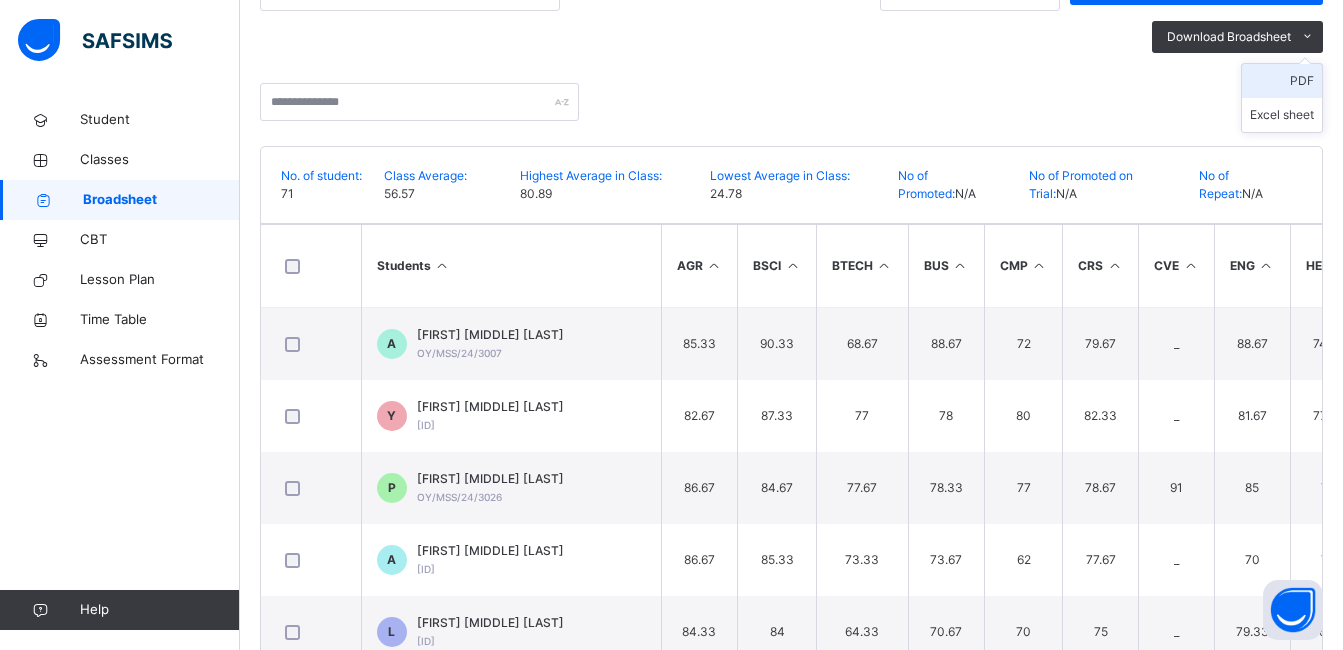 click on "PDF" at bounding box center (1282, 81) 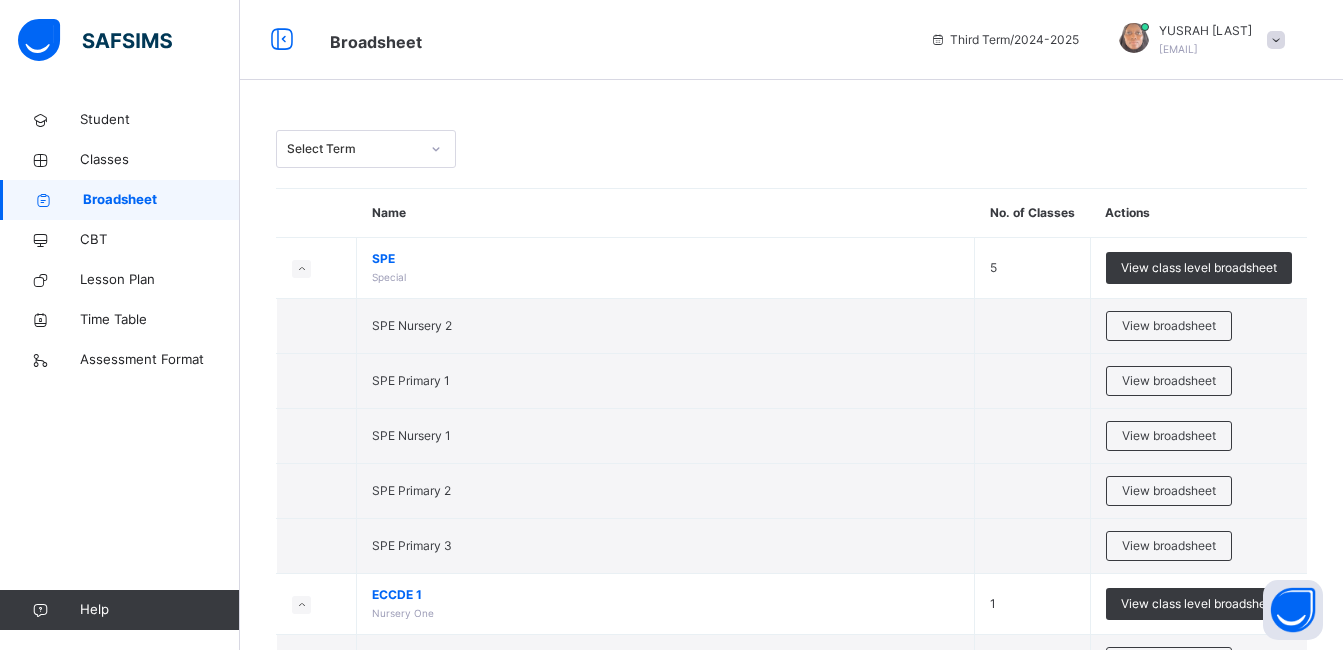 scroll, scrollTop: 1348, scrollLeft: 0, axis: vertical 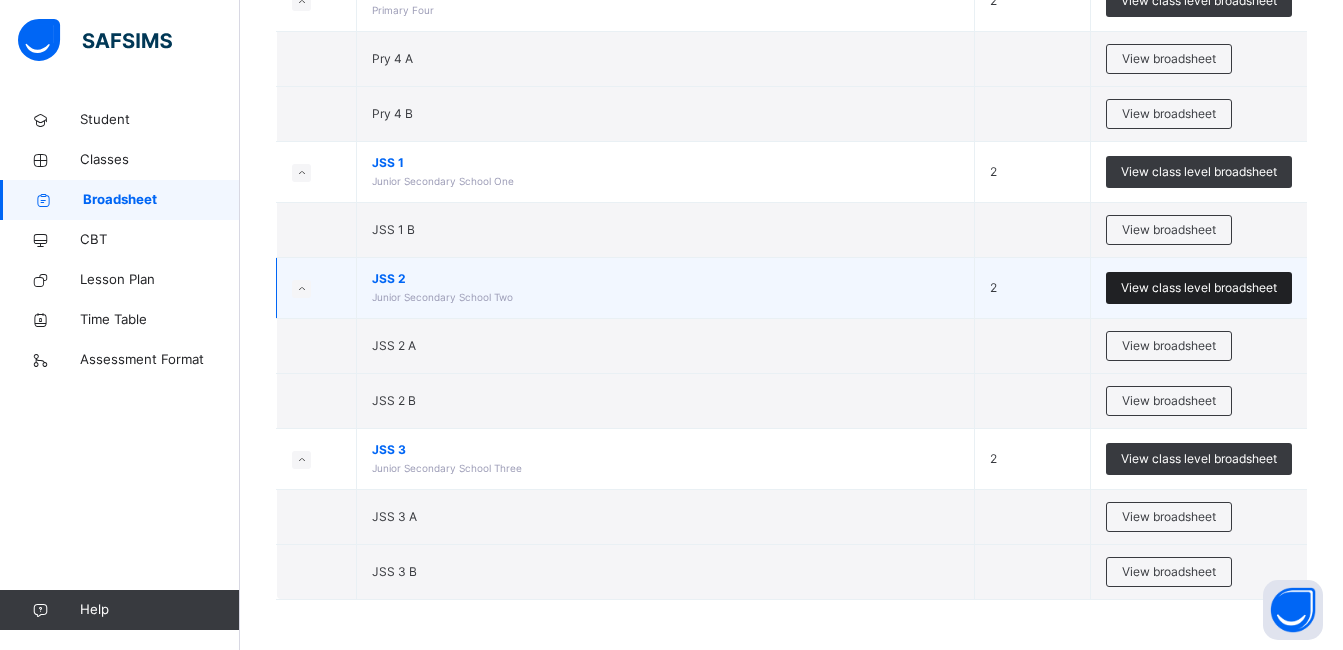 click on "View class level broadsheet" at bounding box center (1199, 288) 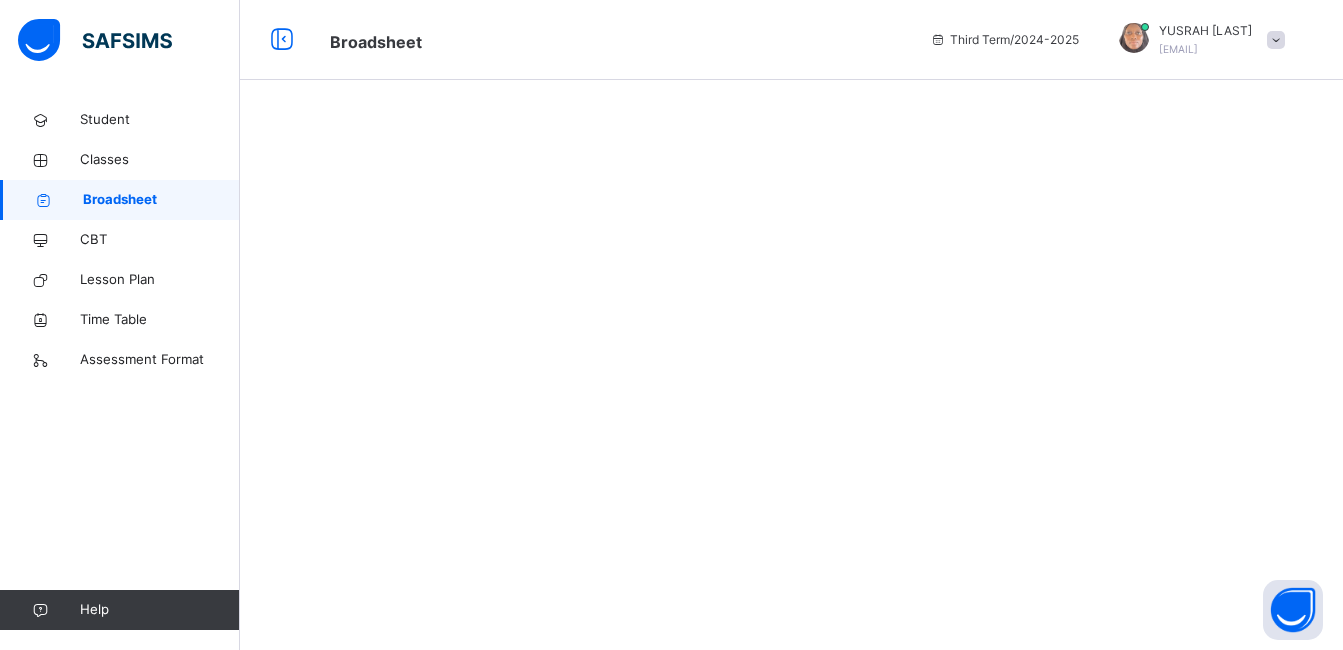 scroll, scrollTop: 0, scrollLeft: 0, axis: both 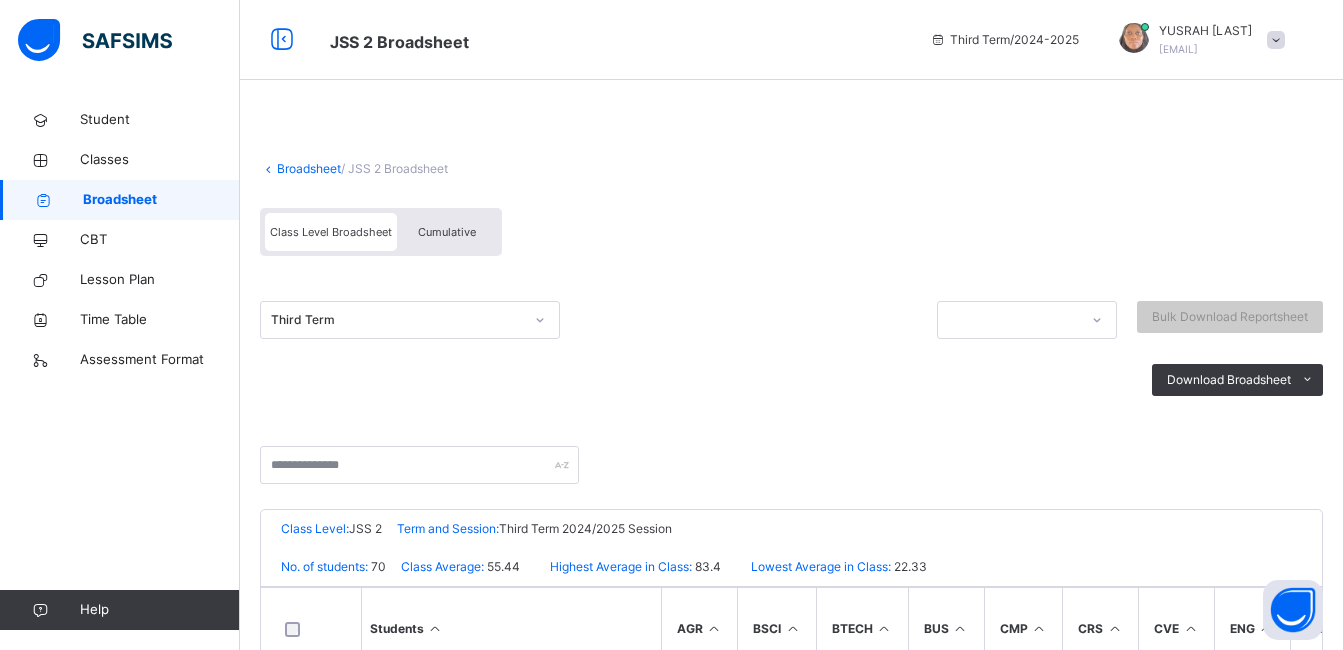 click on "Cumulative" at bounding box center [447, 232] 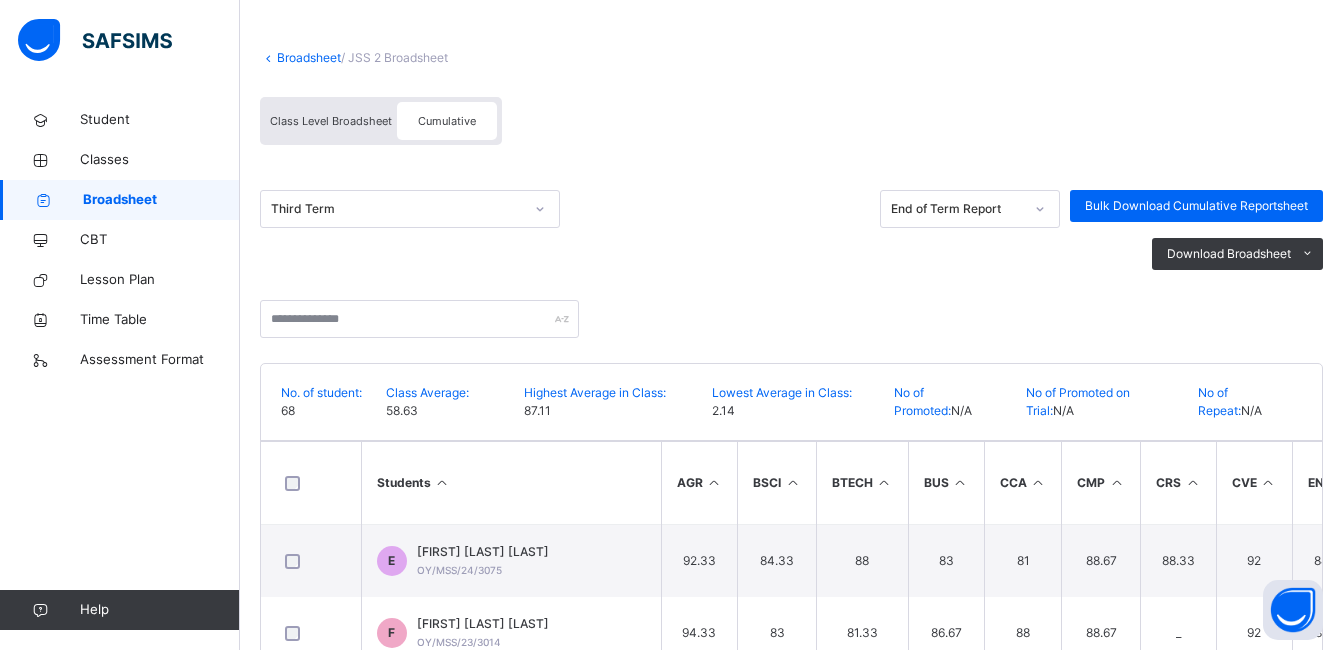 scroll, scrollTop: 116, scrollLeft: 0, axis: vertical 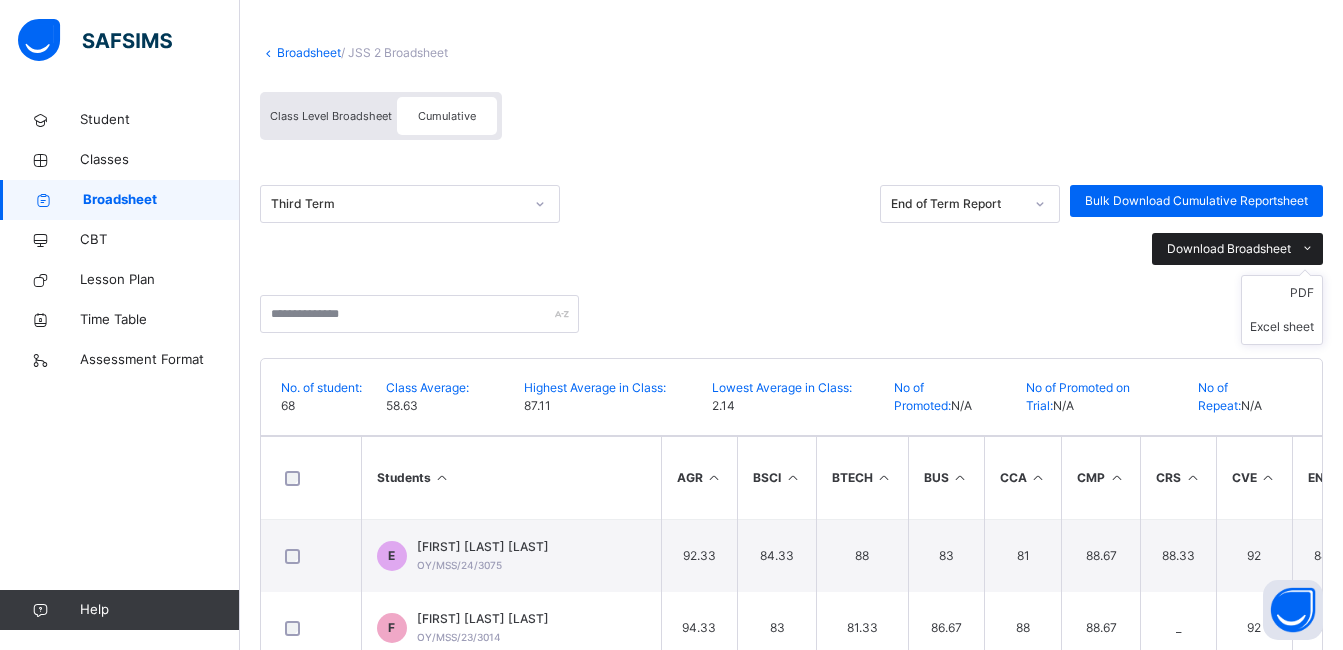 click on "Download Broadsheet" at bounding box center [1229, 249] 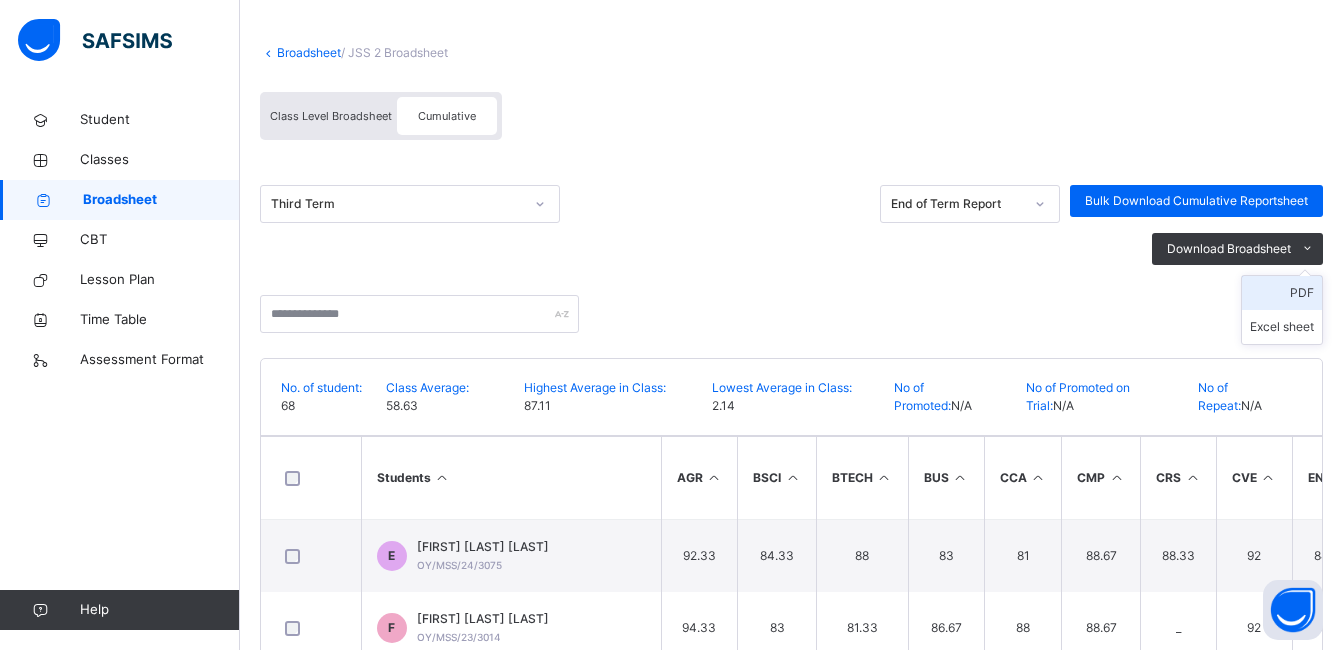 click on "PDF" at bounding box center (1282, 293) 